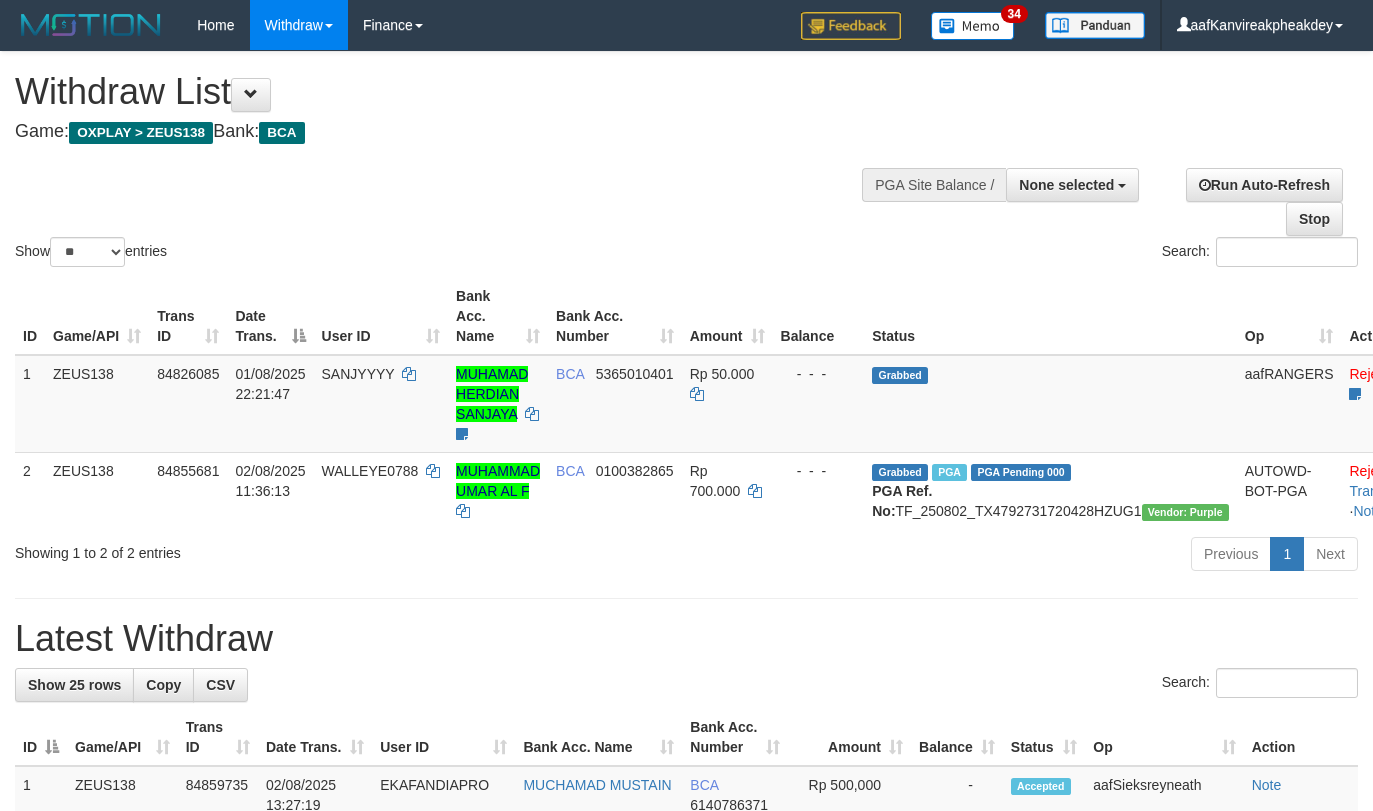 select 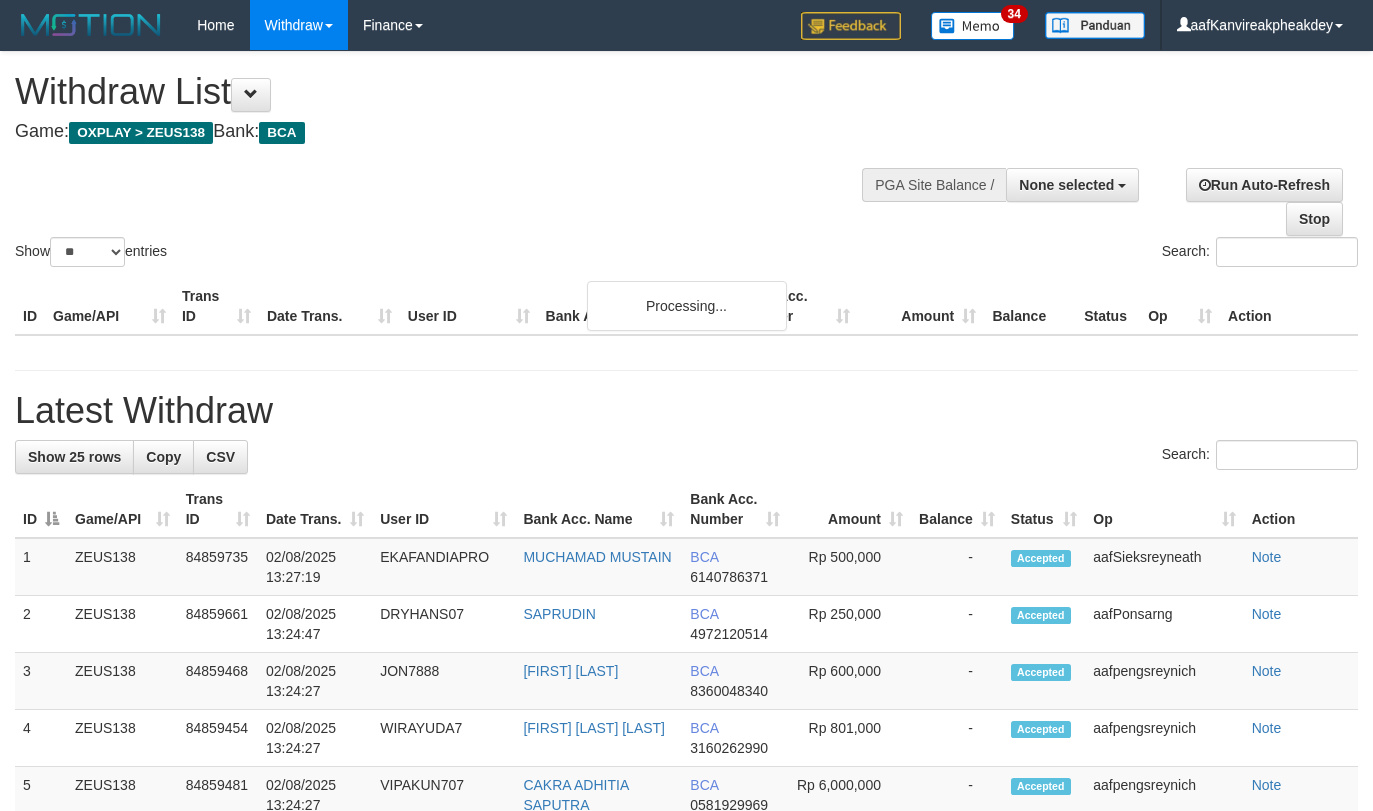 select 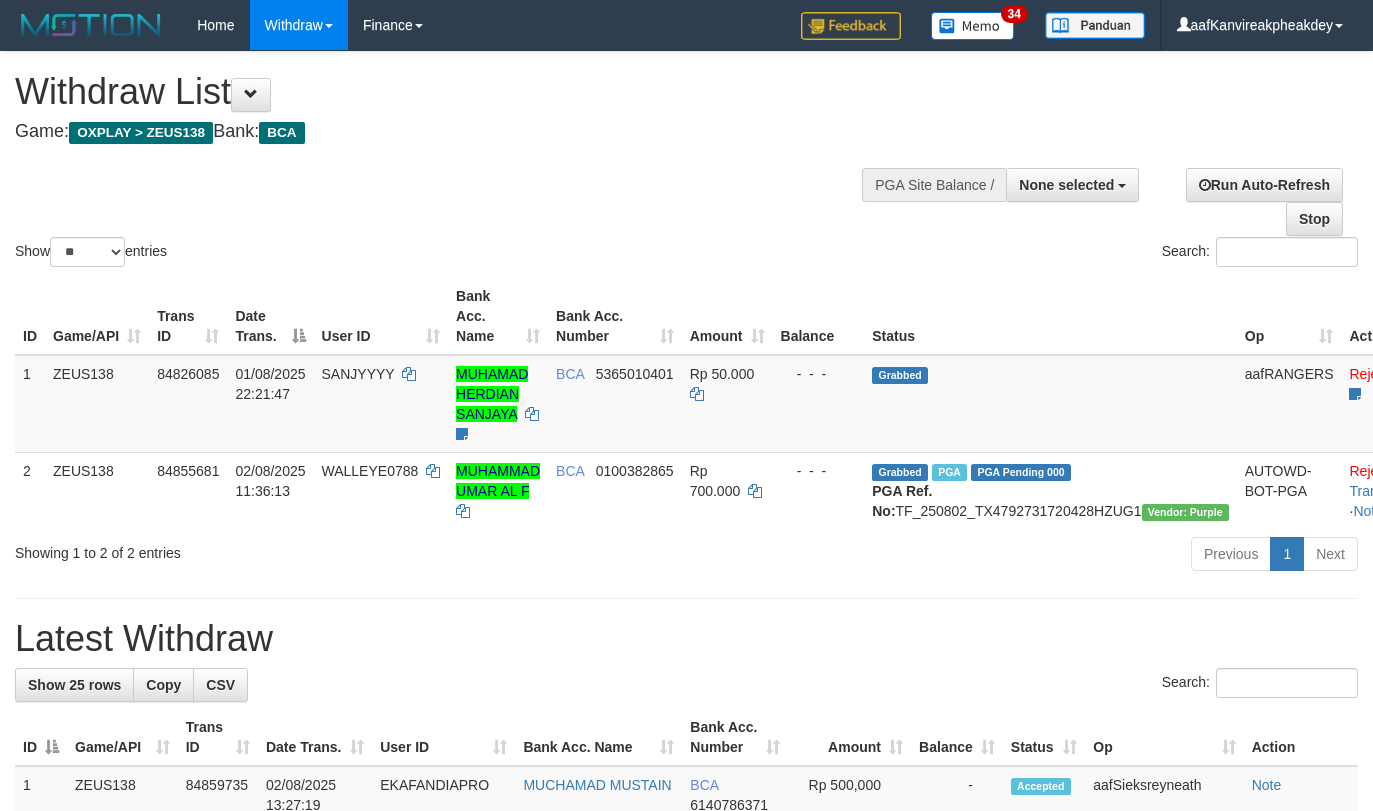 select 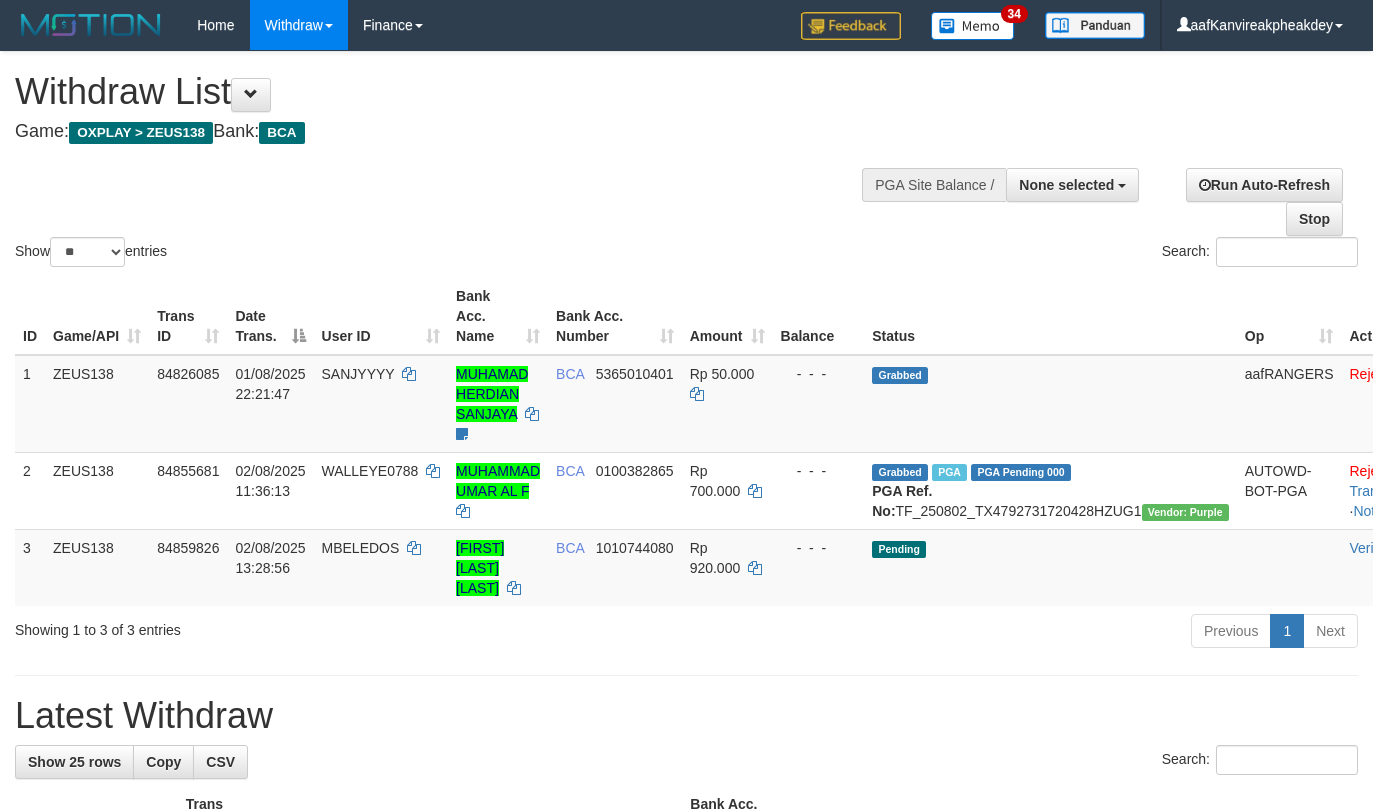 select 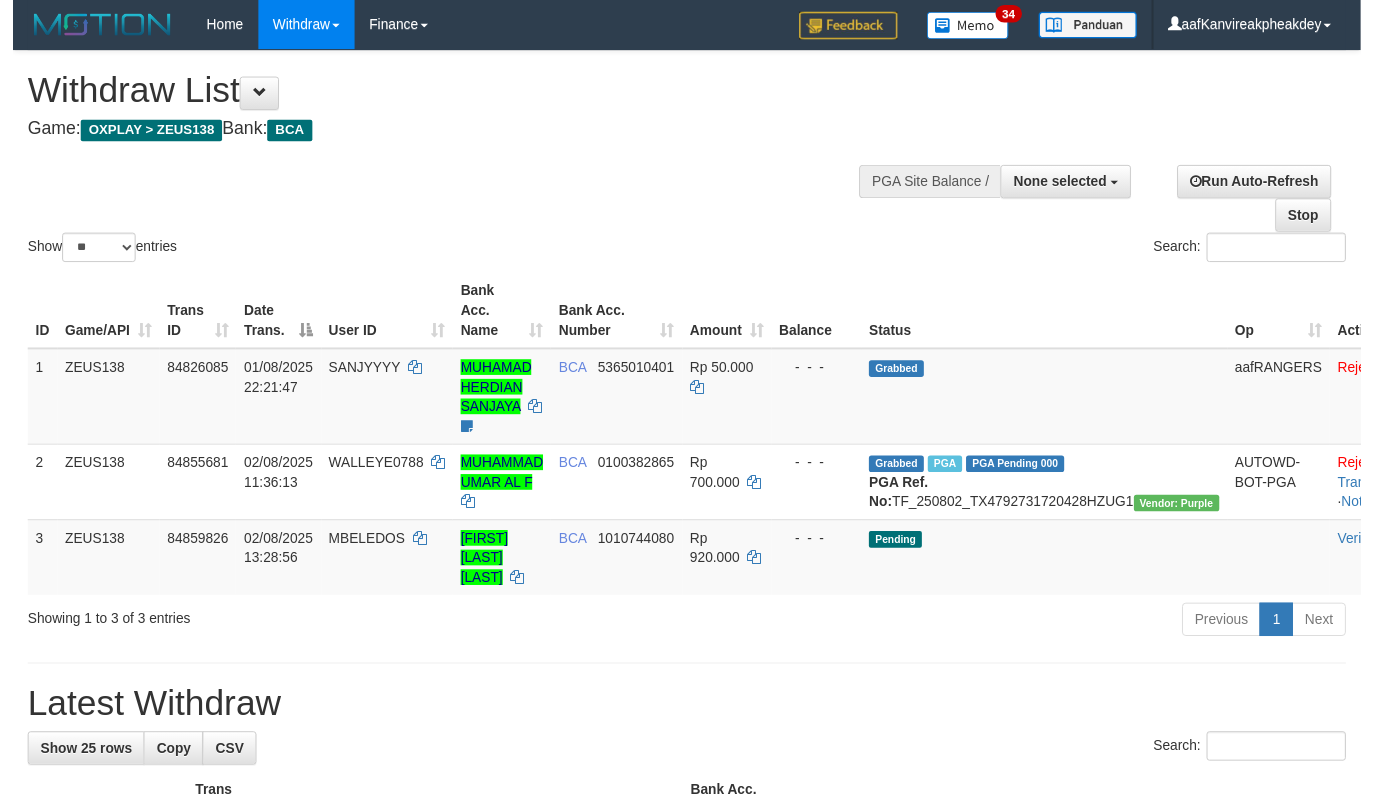 scroll, scrollTop: 173, scrollLeft: 0, axis: vertical 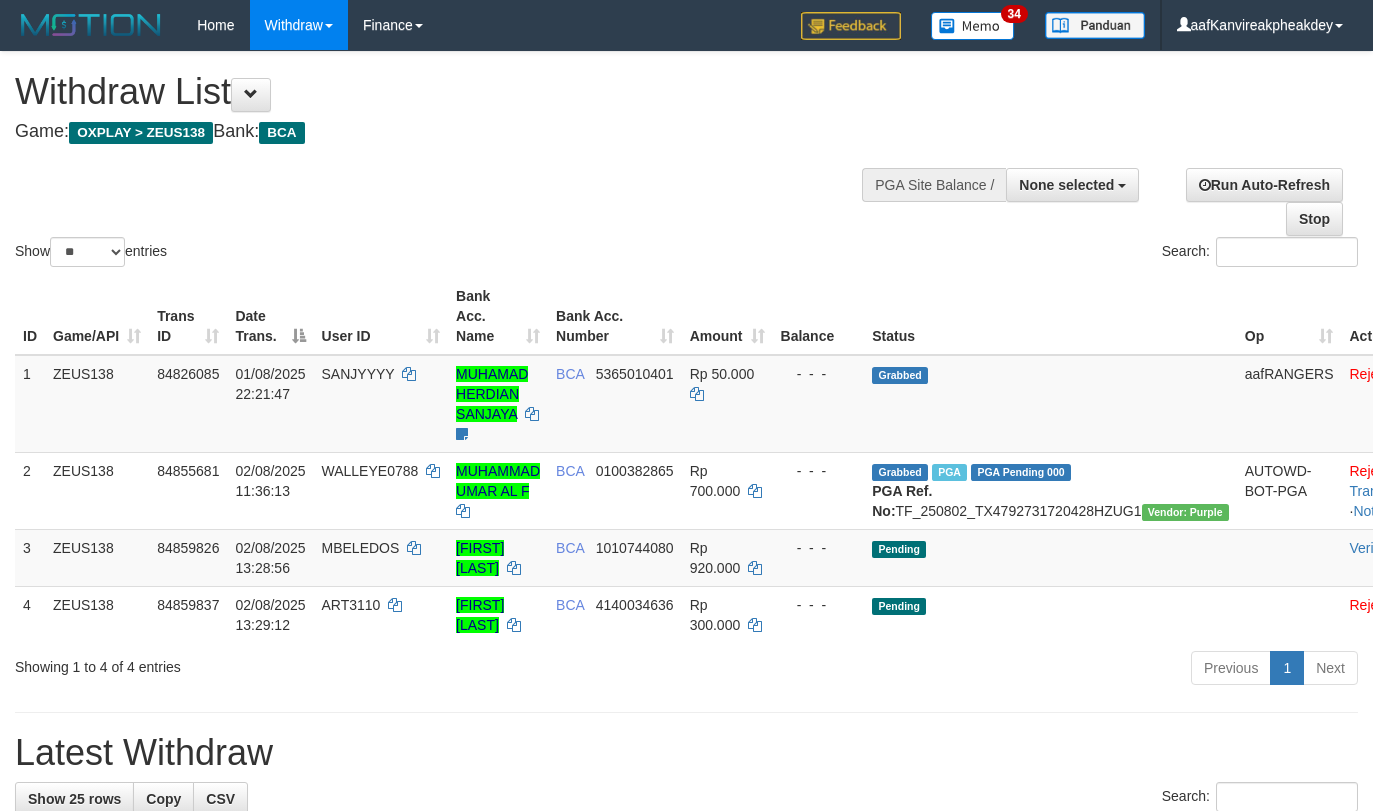 select 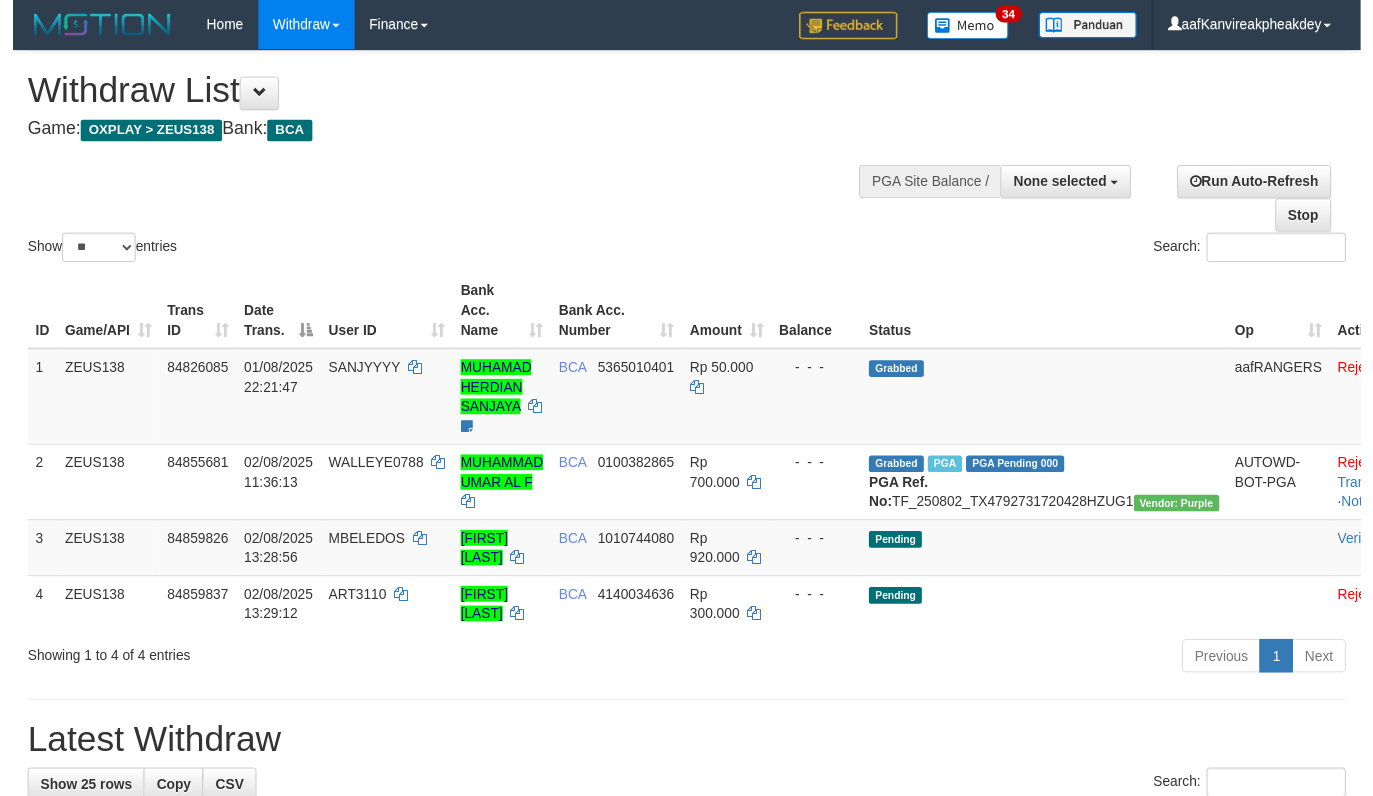 scroll, scrollTop: 173, scrollLeft: 0, axis: vertical 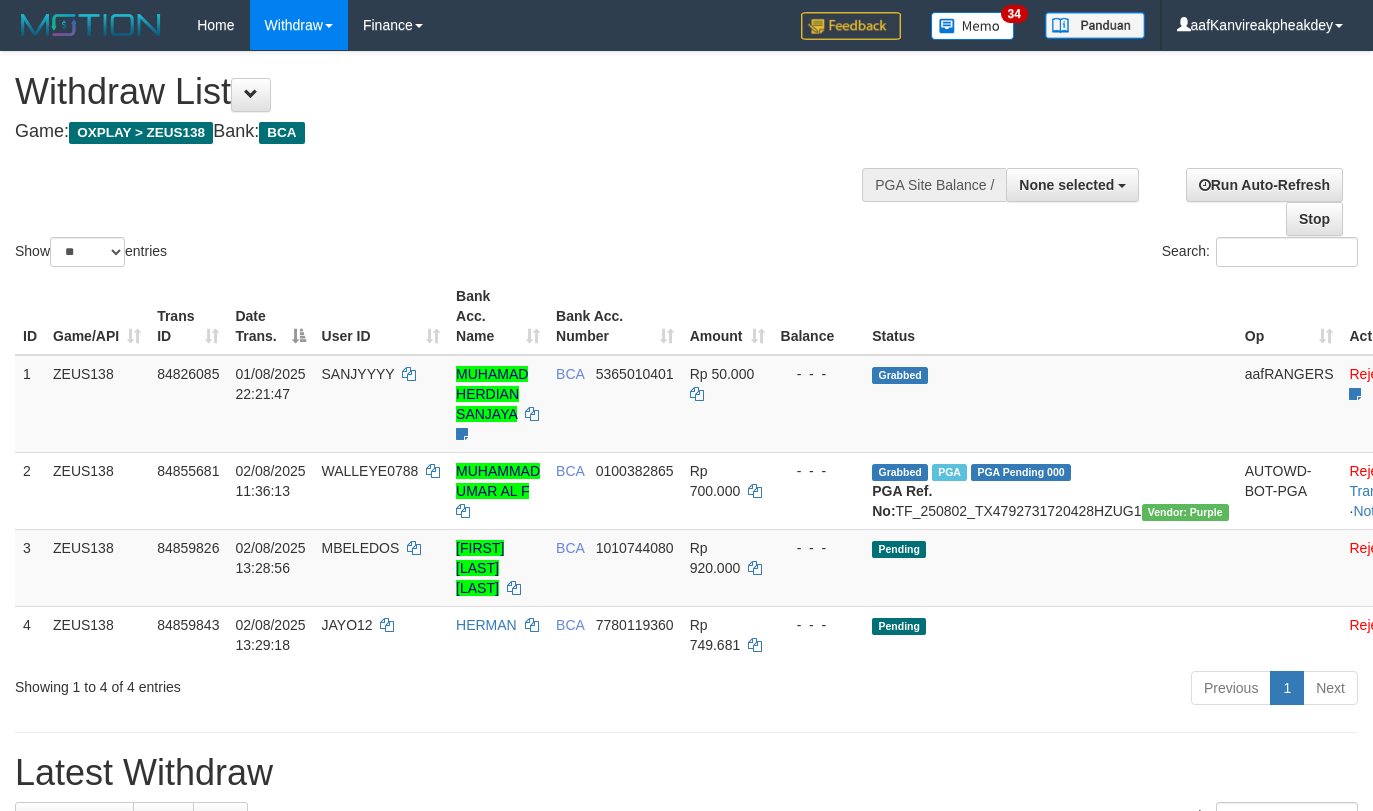 select 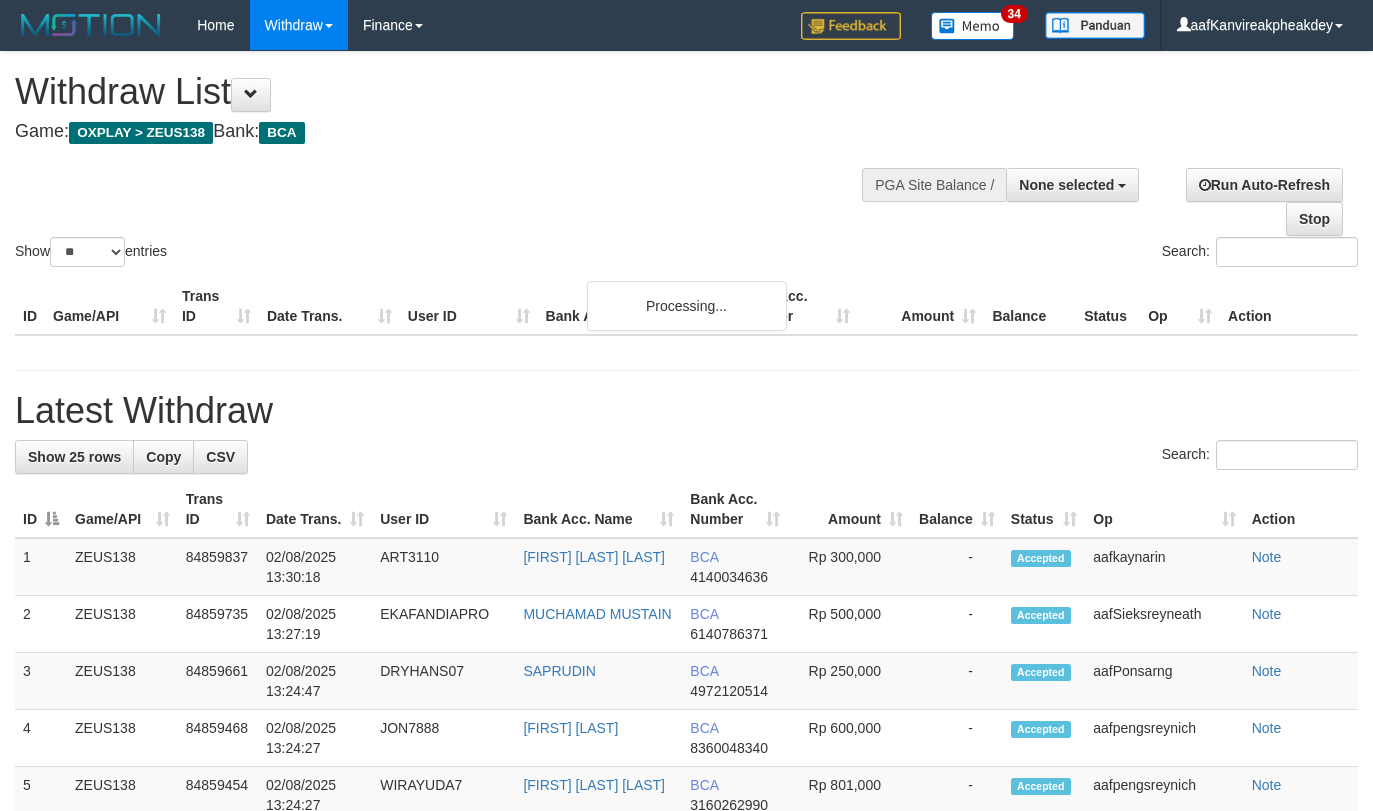 select 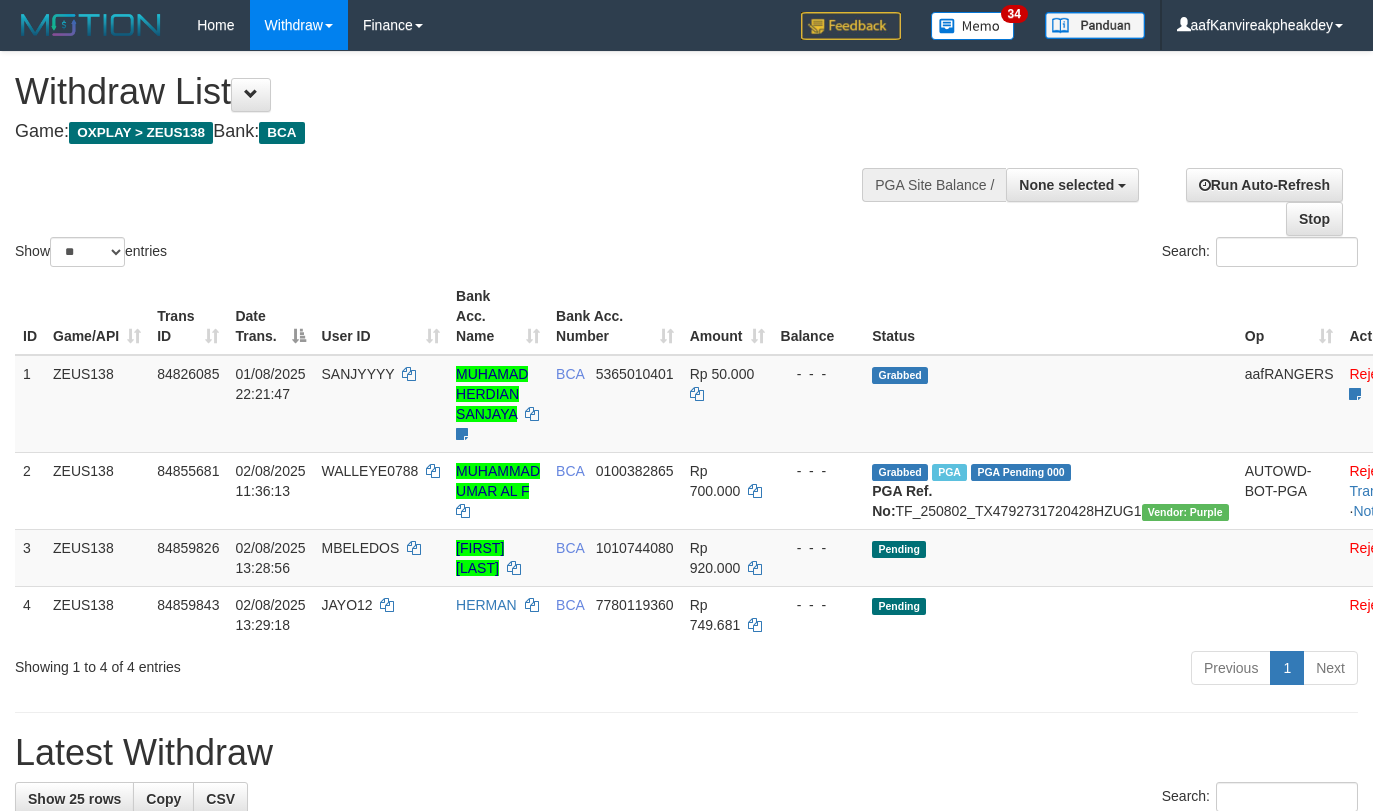 select 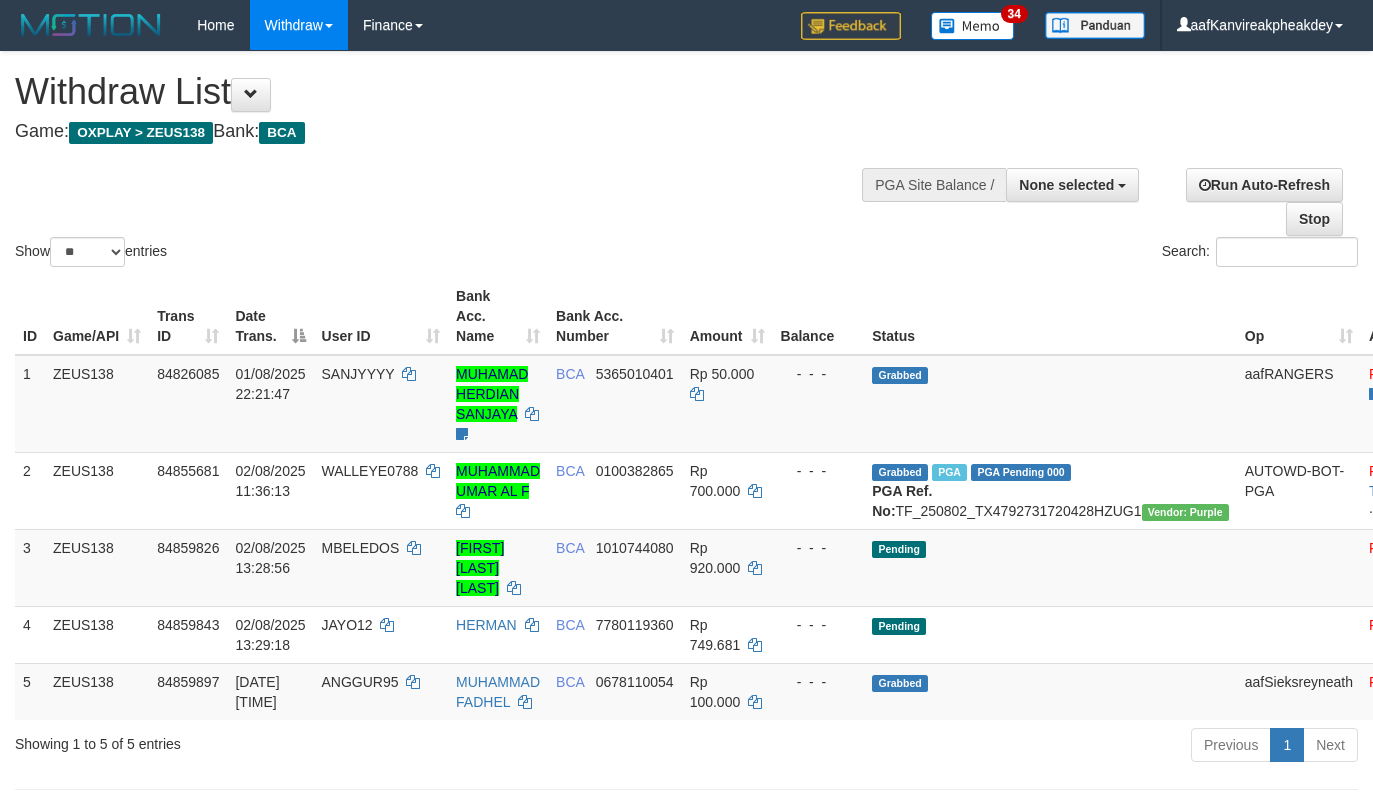 select 